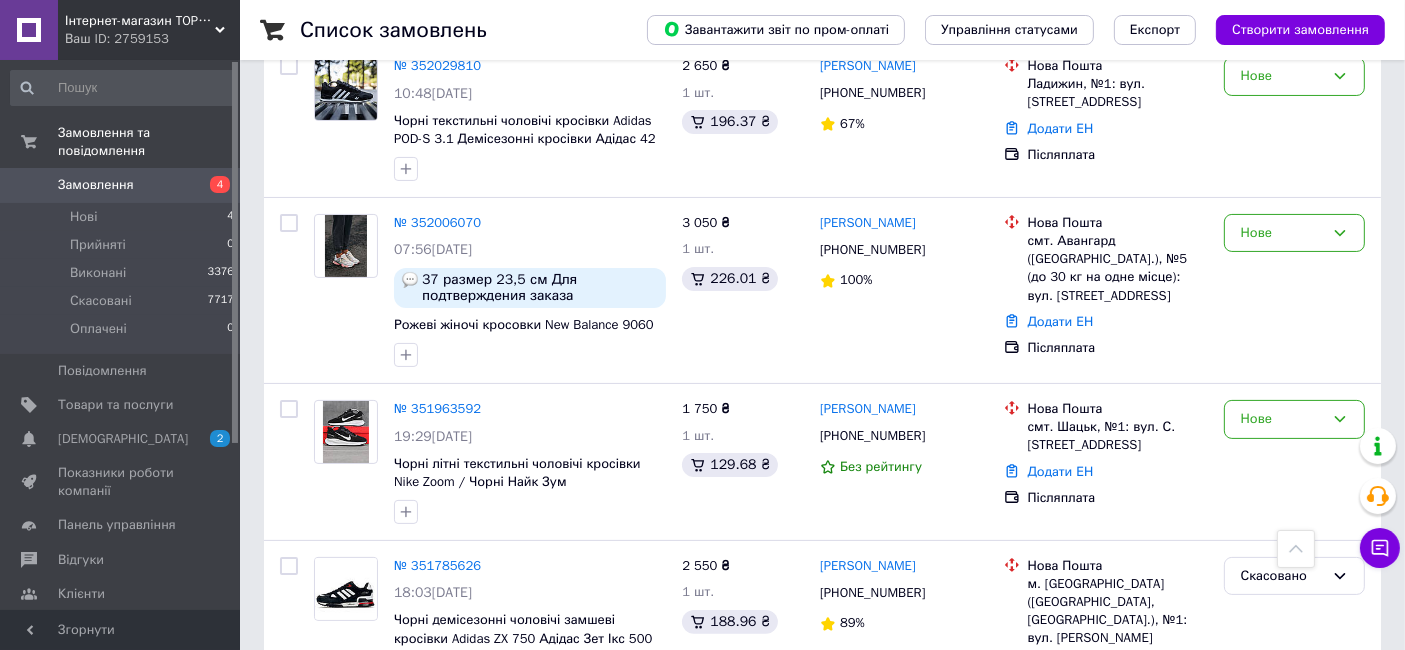 scroll, scrollTop: 0, scrollLeft: 0, axis: both 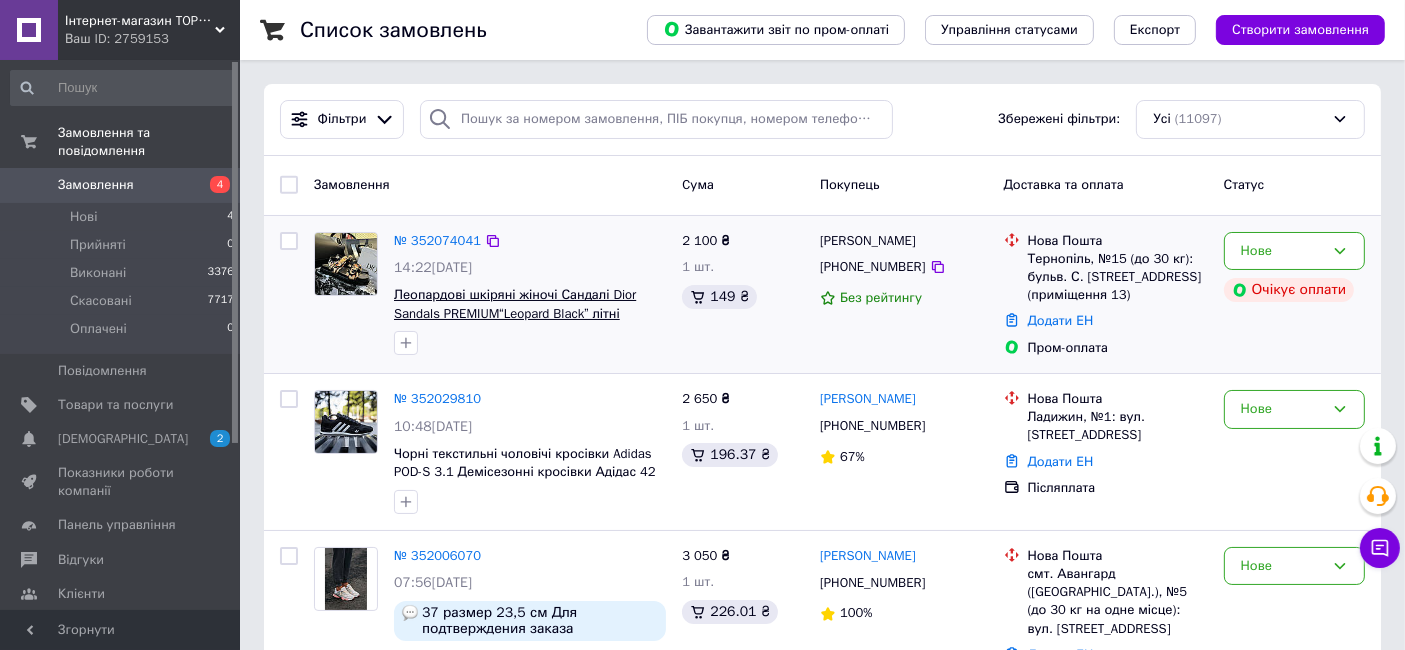 click on "Леопардові шкіряні жіночі Сандалі Dior Sandals PREMIUM“Leopard Black” літні босоніжки діор" at bounding box center [515, 313] 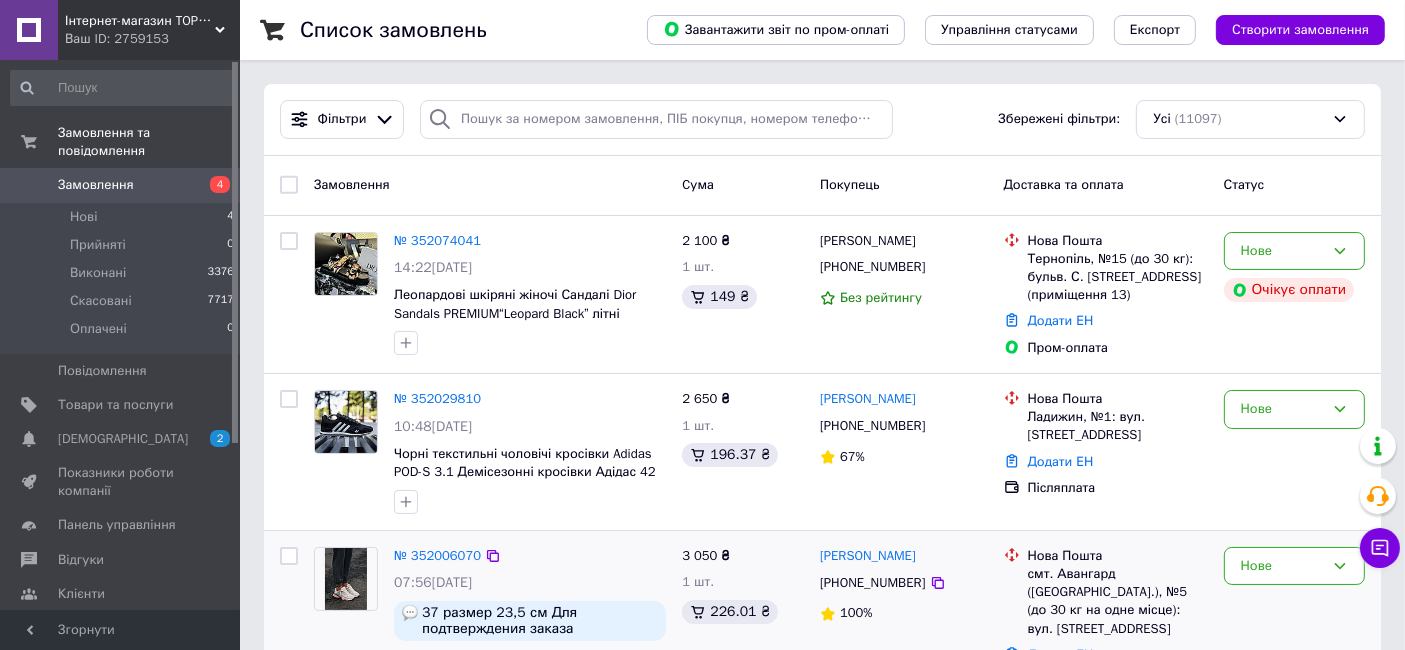 scroll, scrollTop: 444, scrollLeft: 0, axis: vertical 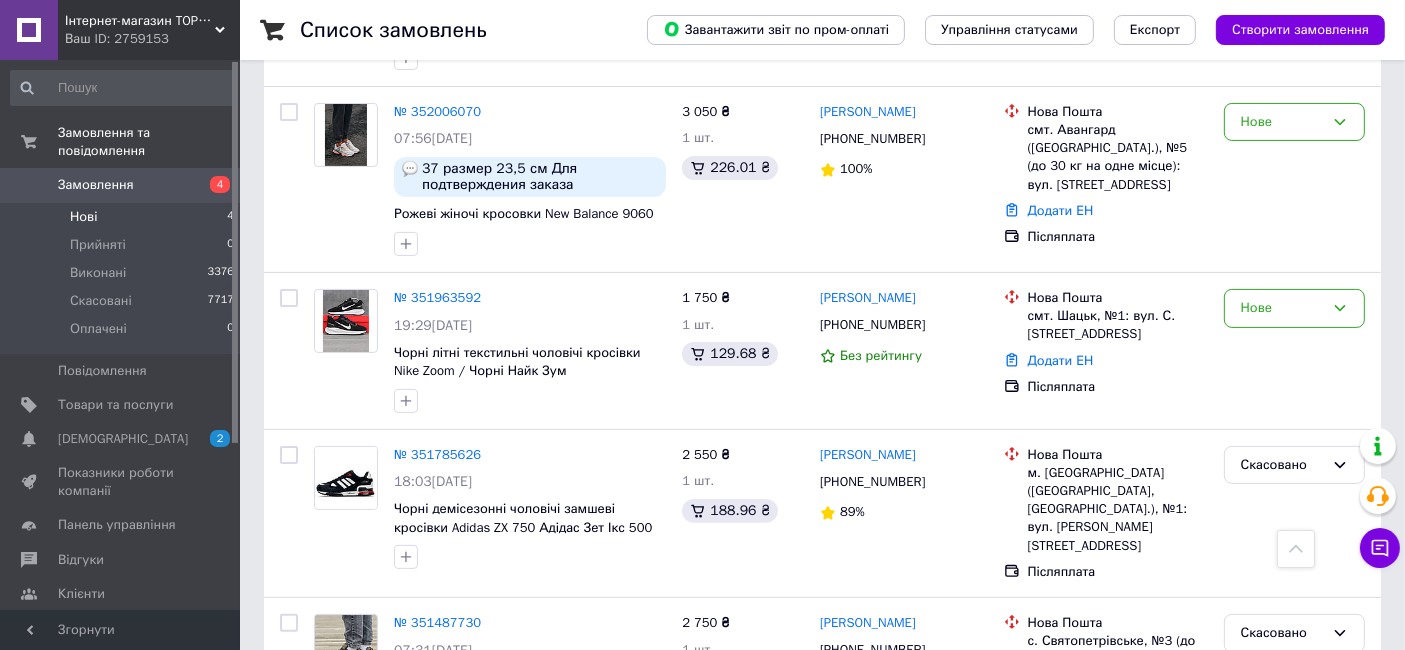 click on "Нові 4" at bounding box center [123, 217] 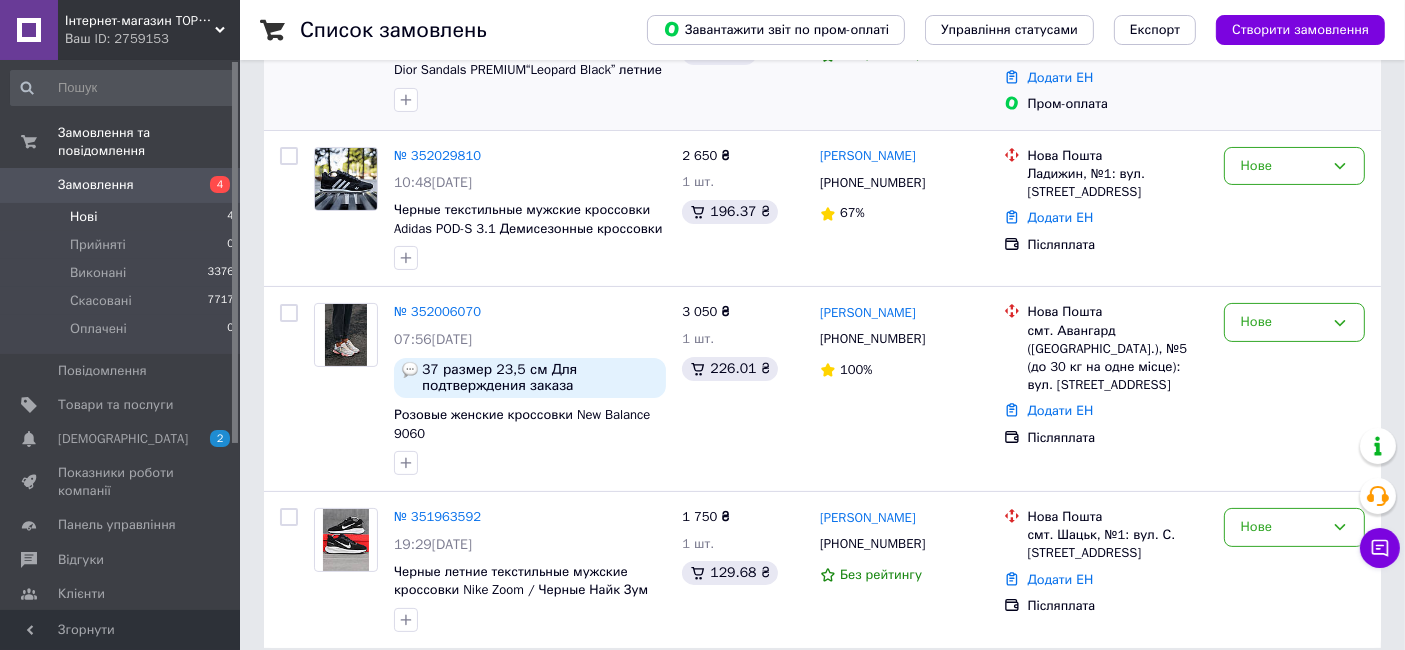 scroll, scrollTop: 335, scrollLeft: 0, axis: vertical 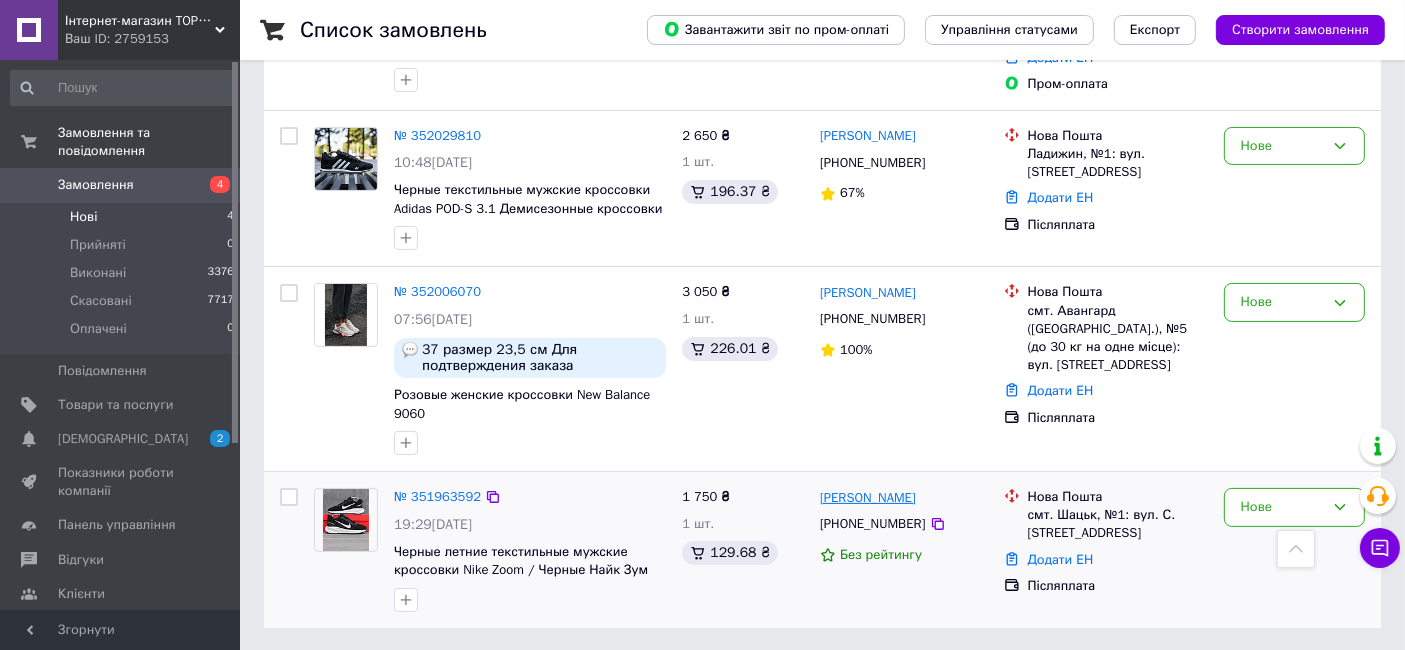 drag, startPoint x: 934, startPoint y: 498, endPoint x: 882, endPoint y: 502, distance: 52.153618 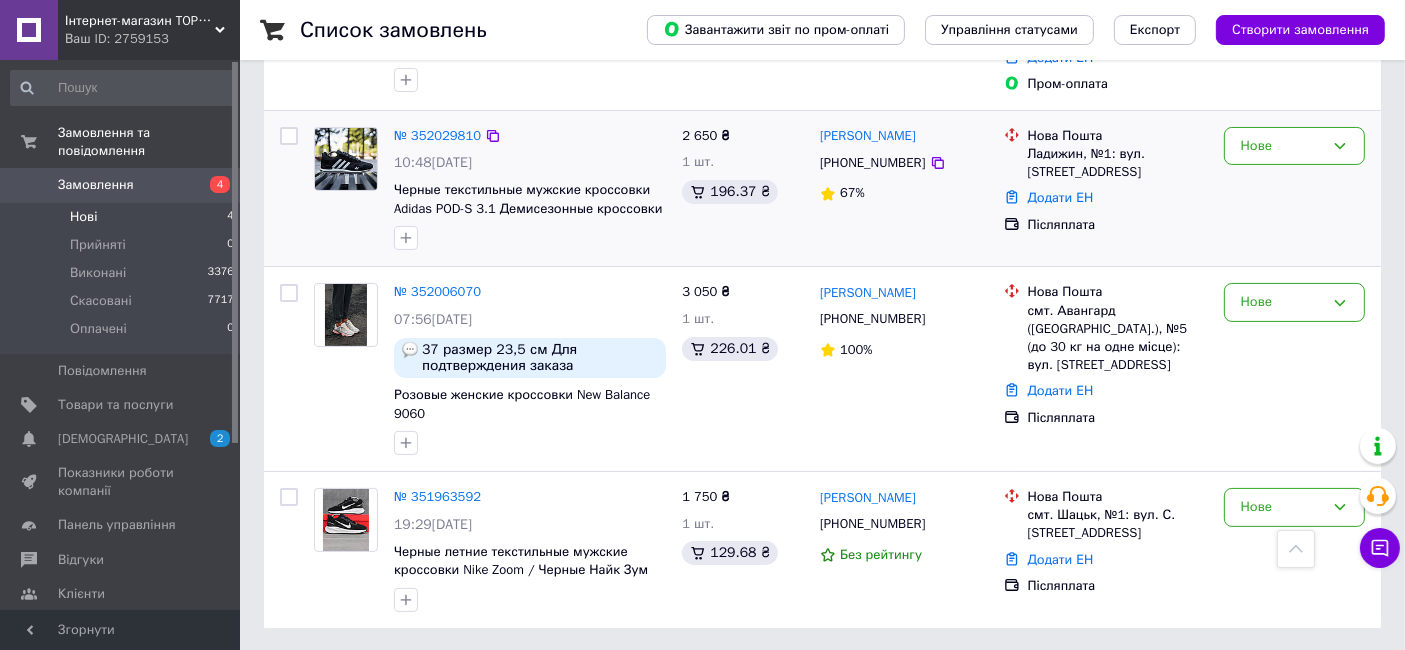 copy on "Карпук" 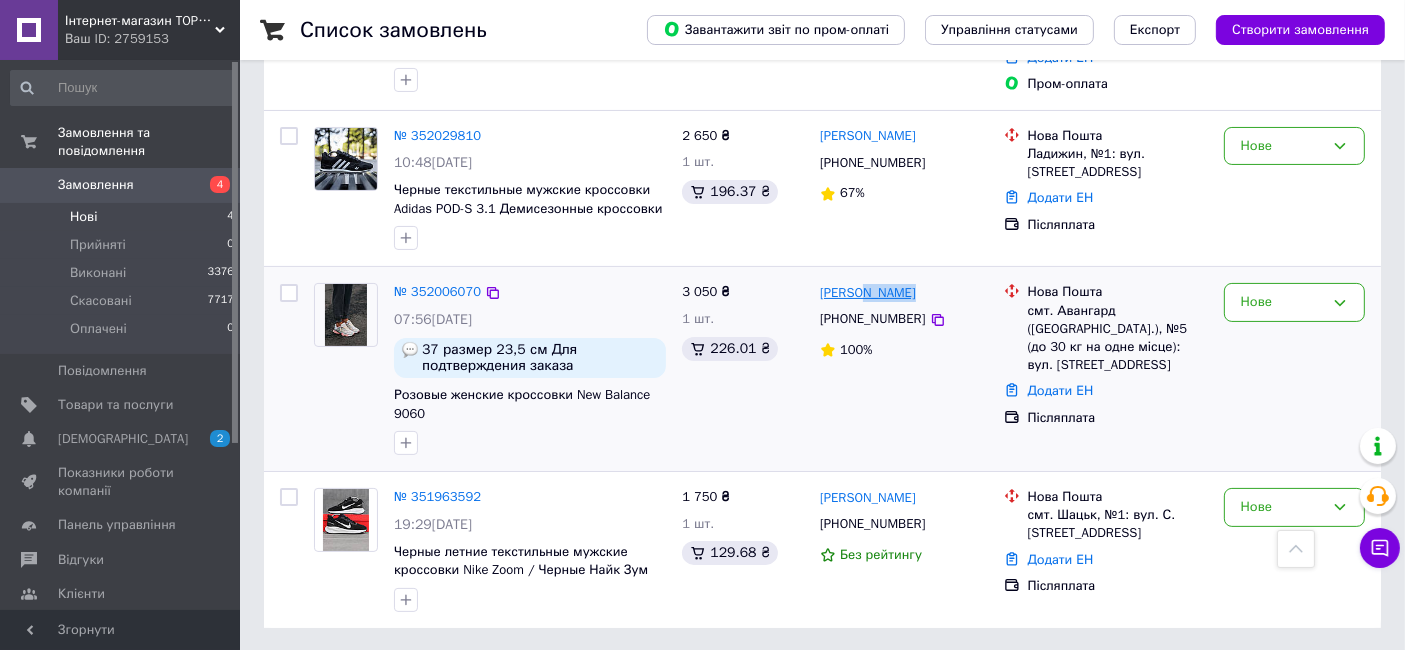 drag, startPoint x: 871, startPoint y: 296, endPoint x: 860, endPoint y: 296, distance: 11 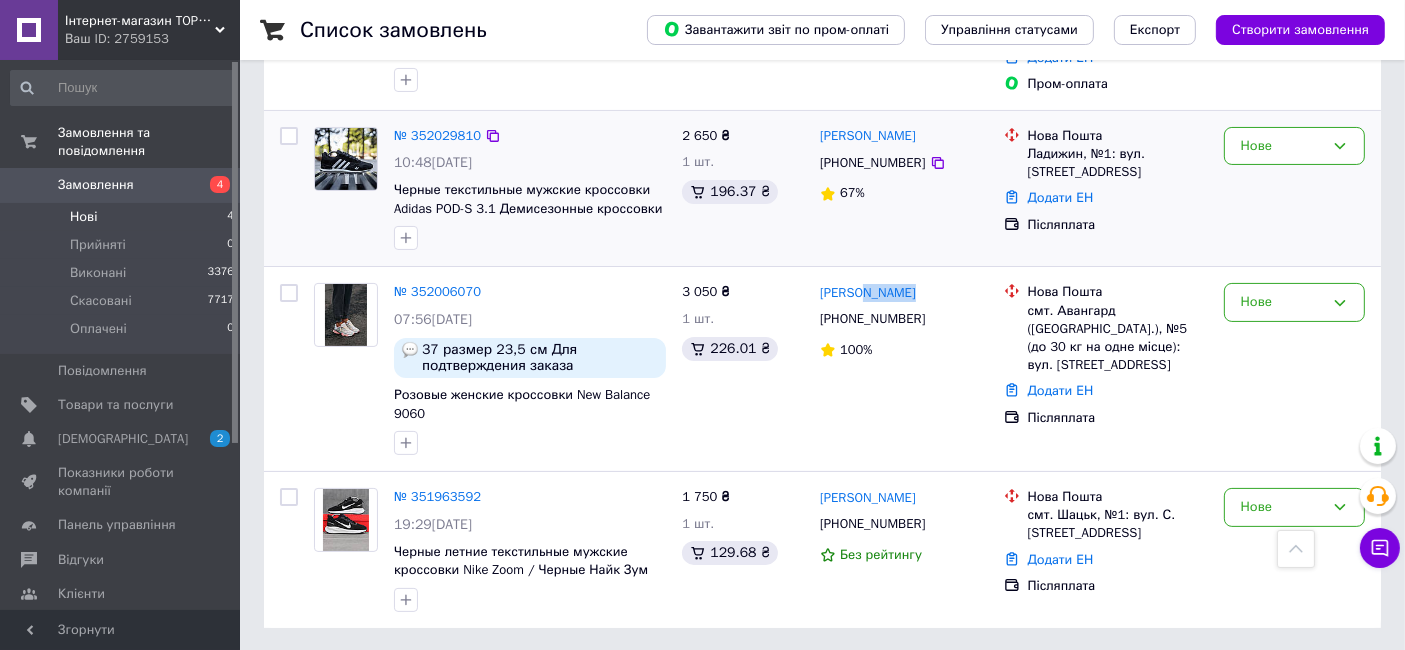 copy on "[PERSON_NAME]" 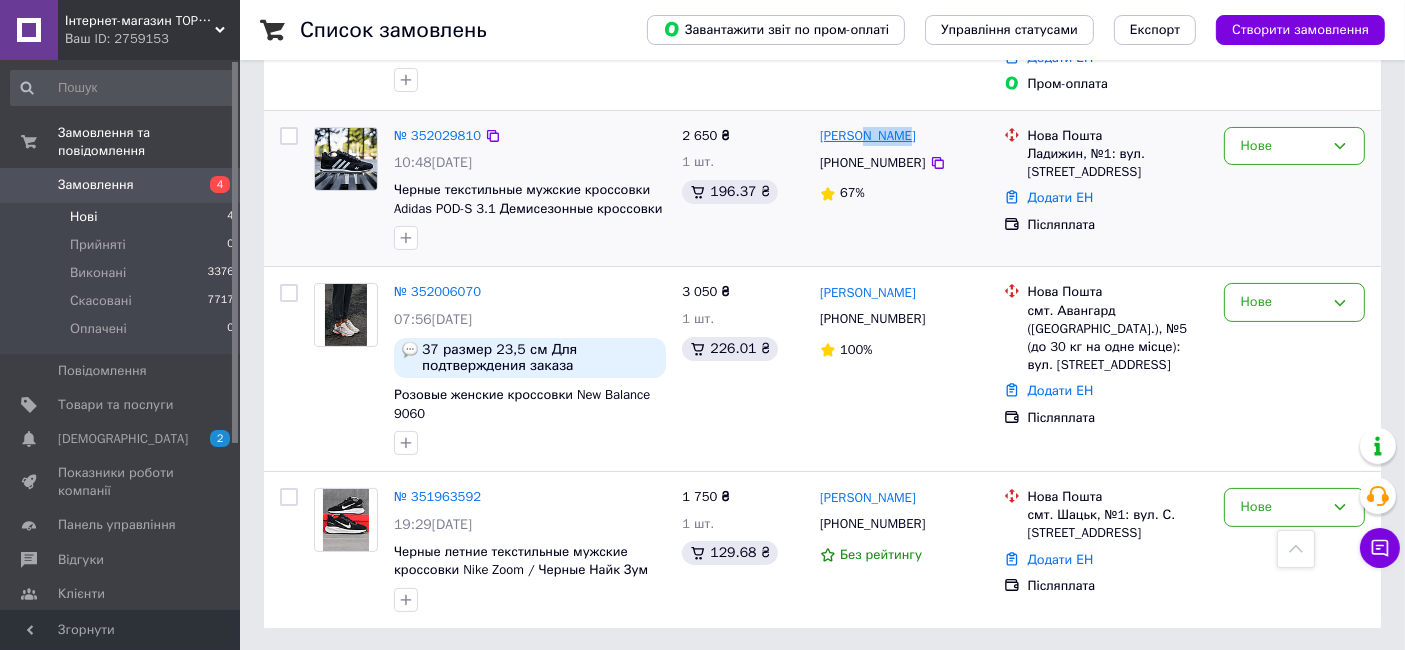 drag, startPoint x: 914, startPoint y: 127, endPoint x: 862, endPoint y: 128, distance: 52.009613 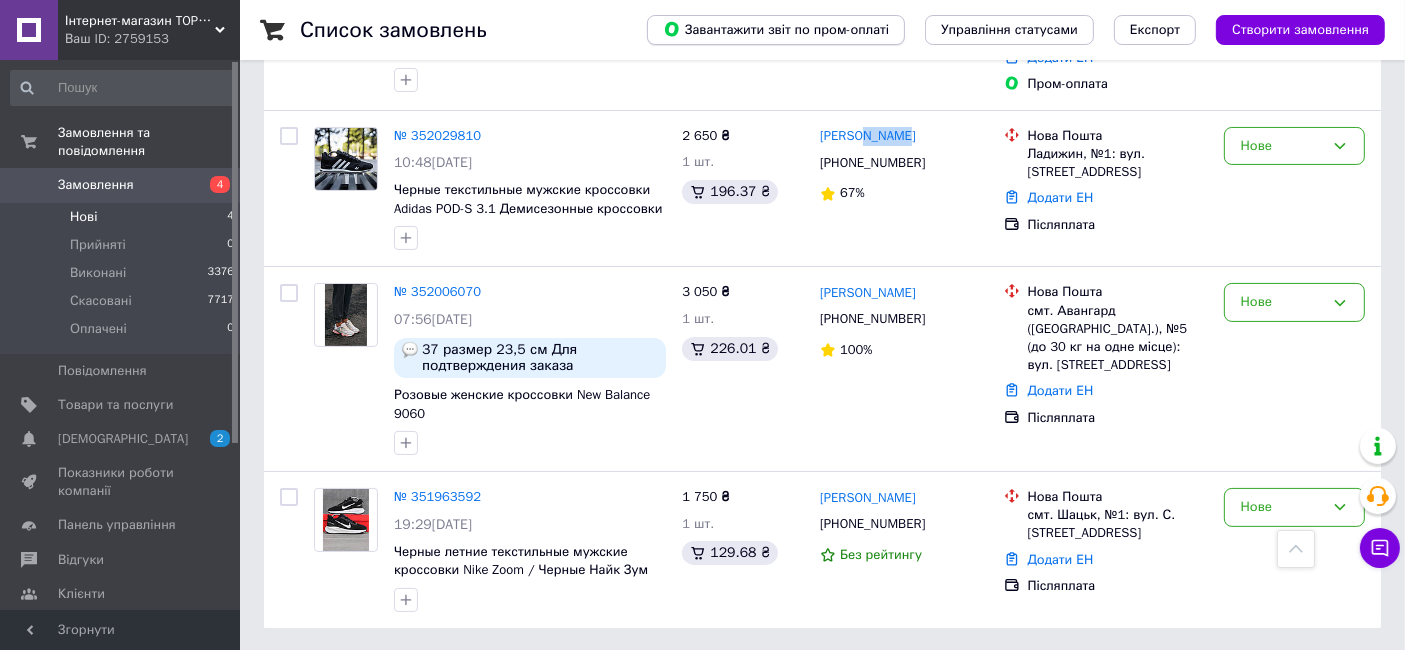 copy on "[PERSON_NAME]" 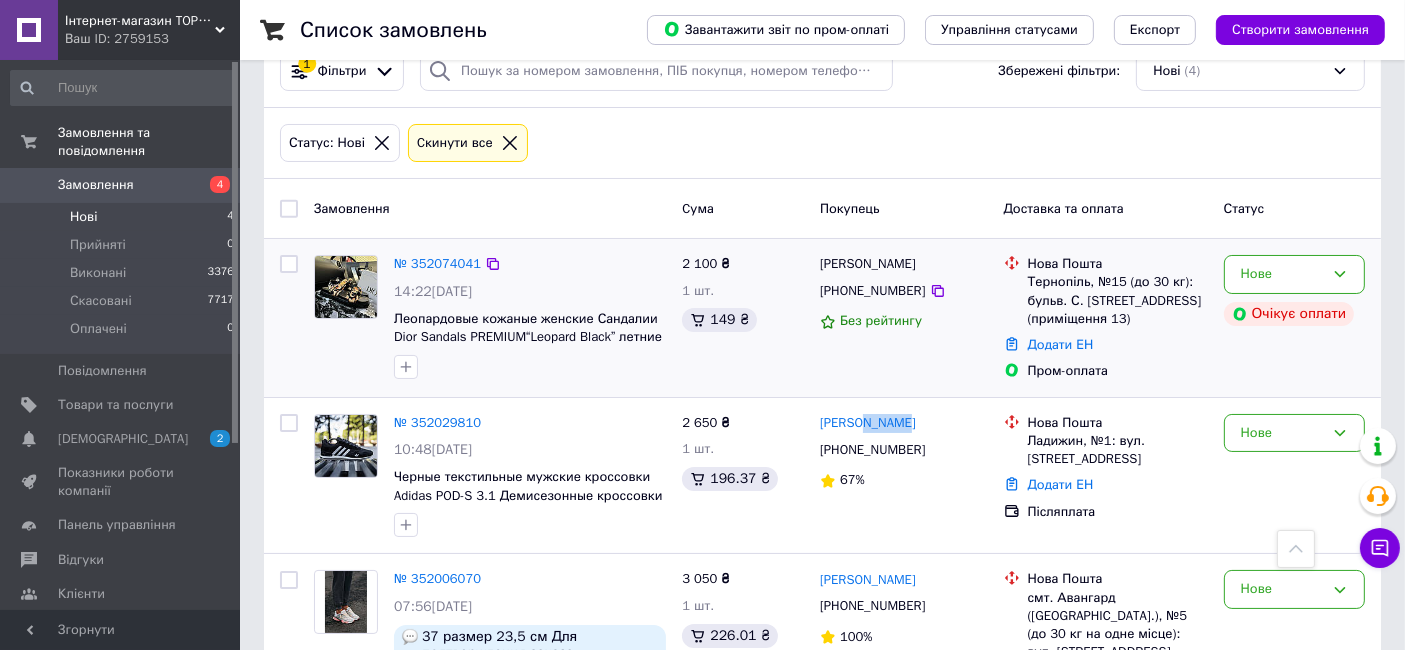 scroll, scrollTop: 0, scrollLeft: 0, axis: both 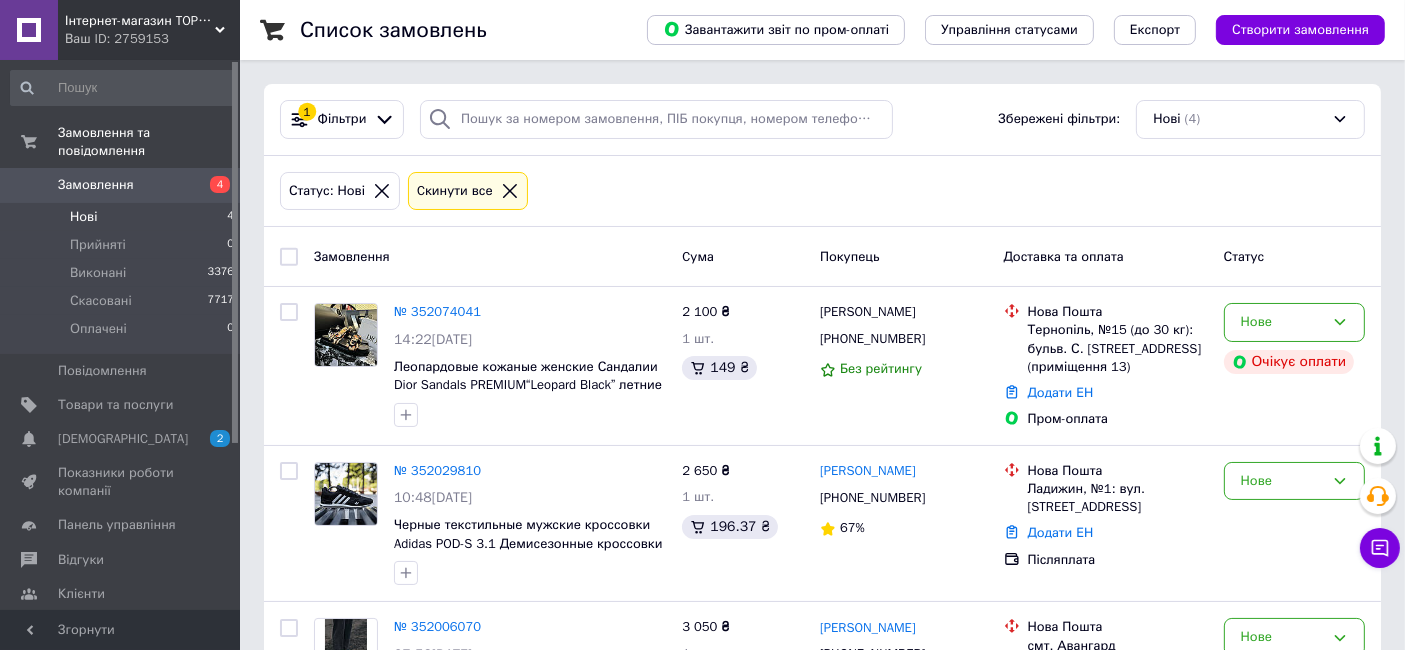 click on "Нові 4" at bounding box center [123, 217] 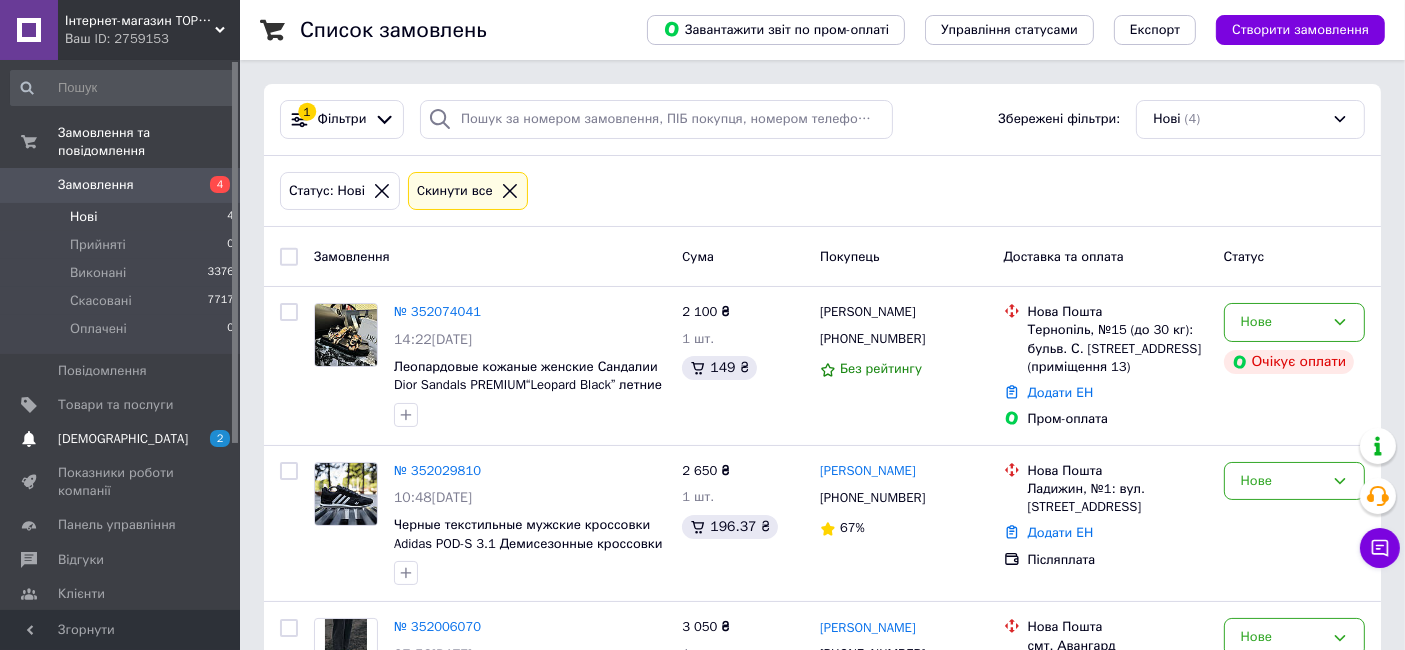 click on "[DEMOGRAPHIC_DATA]" at bounding box center [123, 439] 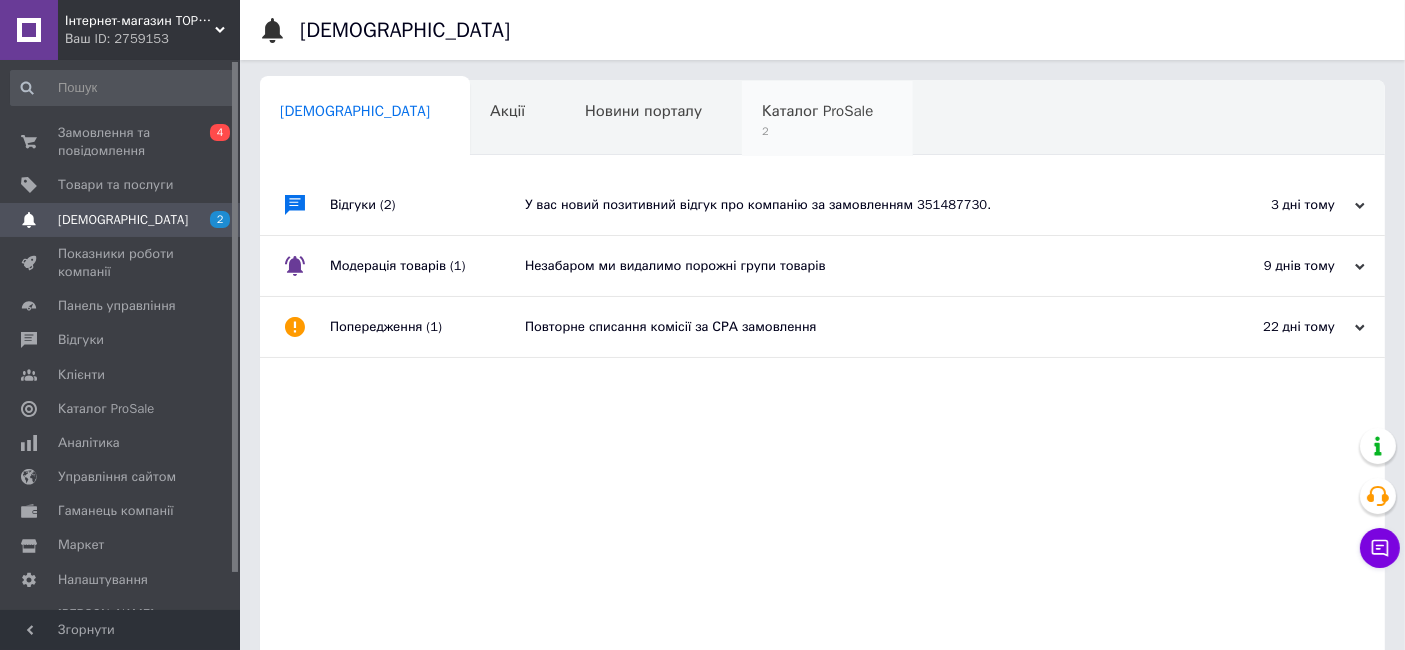 click on "2" at bounding box center (817, 131) 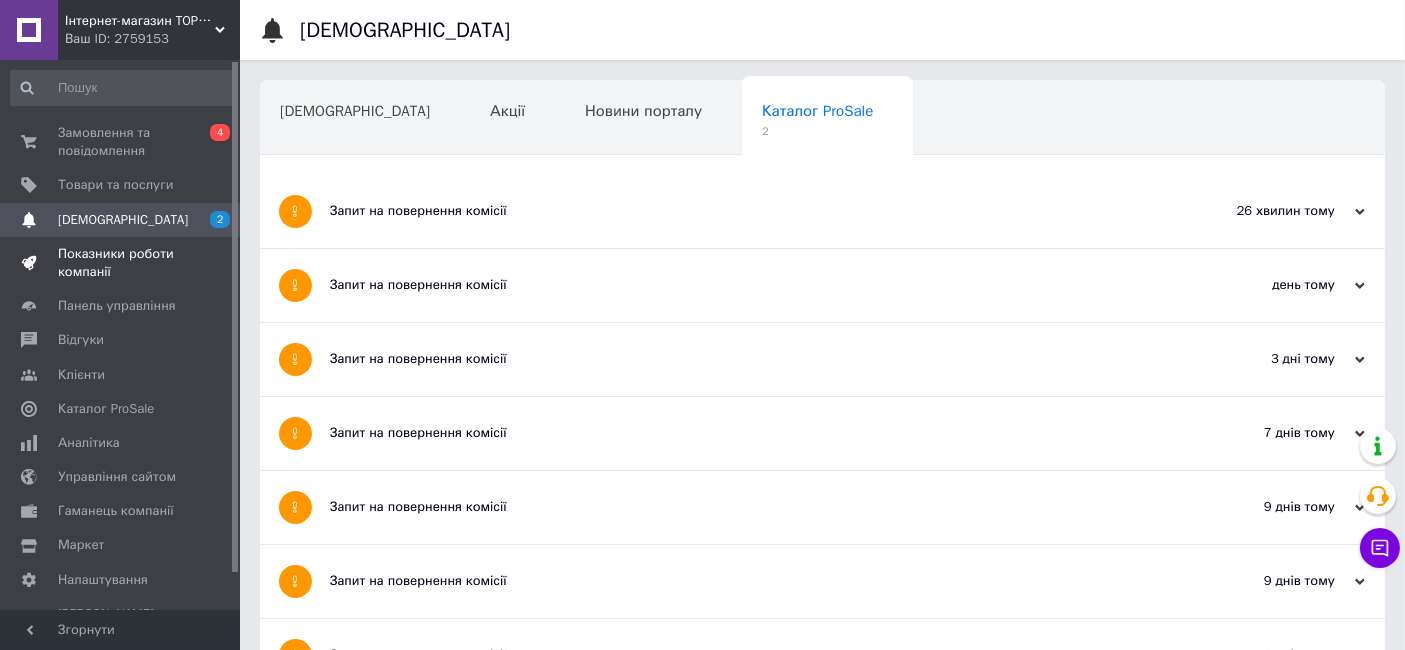 click on "Показники роботи компанії" at bounding box center (121, 263) 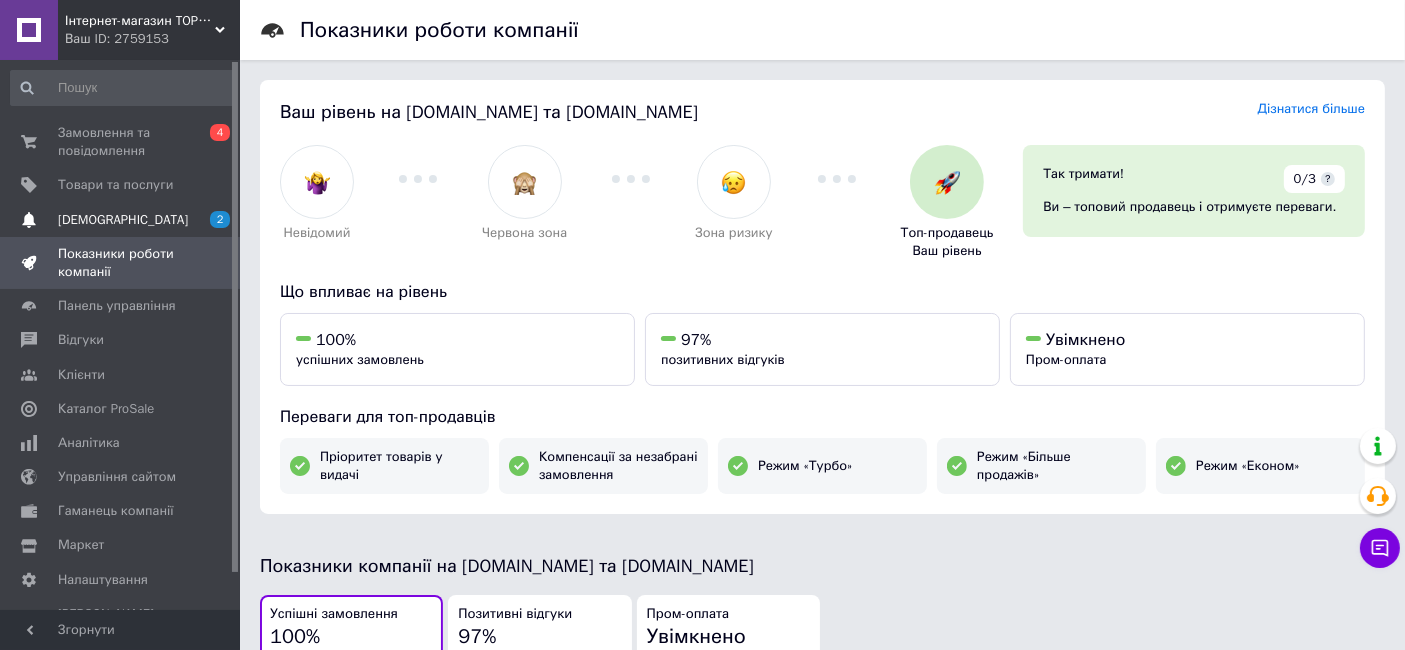 click on "[DEMOGRAPHIC_DATA]" at bounding box center [123, 220] 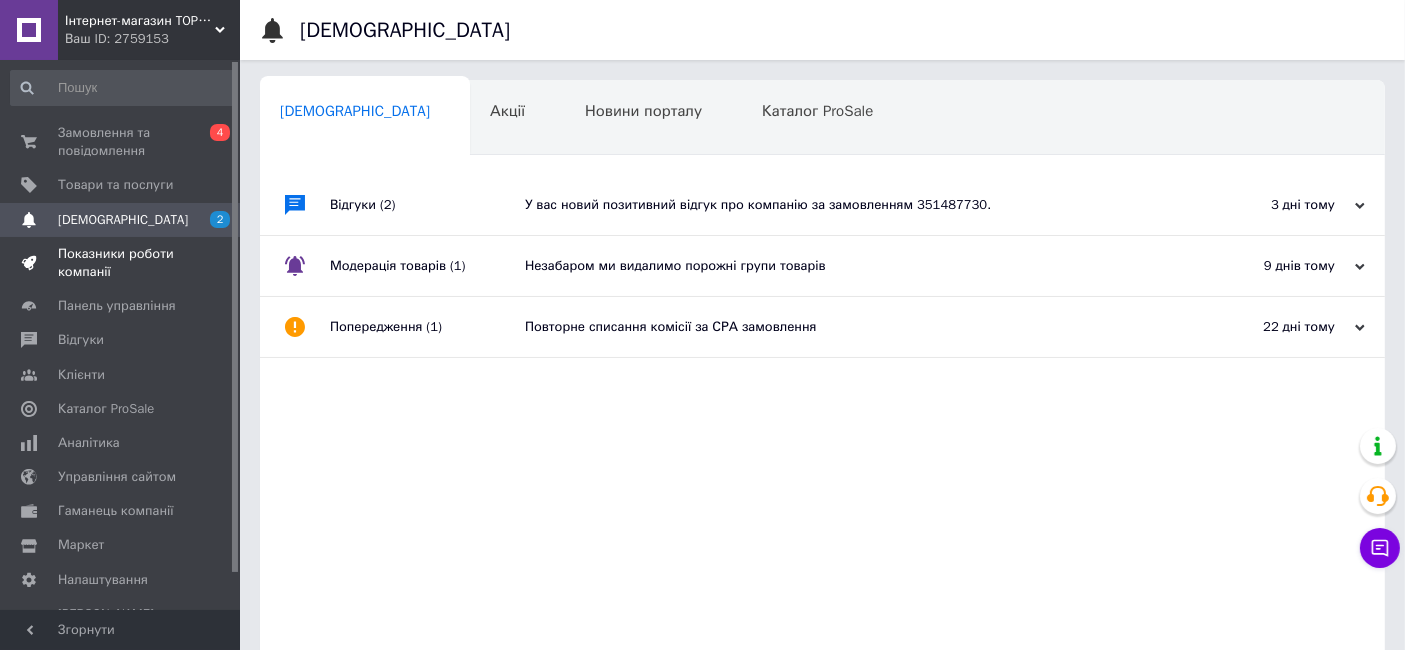 click on "Показники роботи компанії" at bounding box center [121, 263] 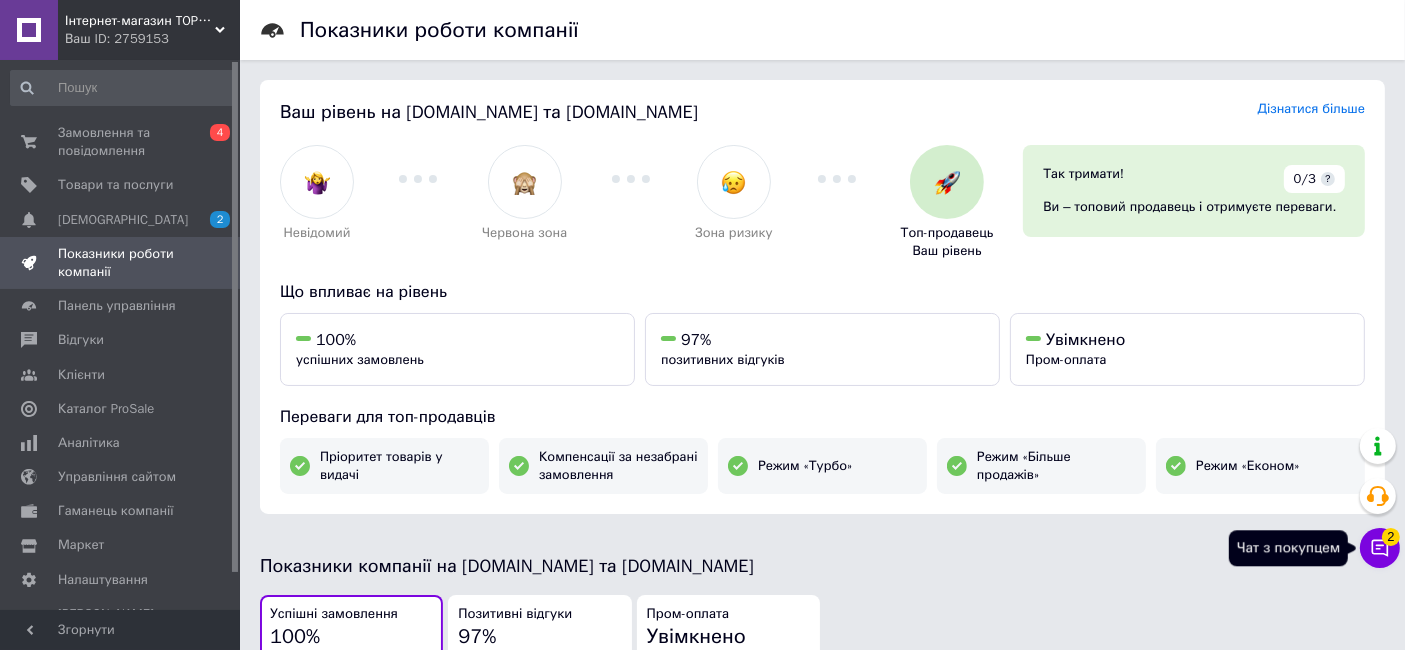 click on "2" at bounding box center [1391, 534] 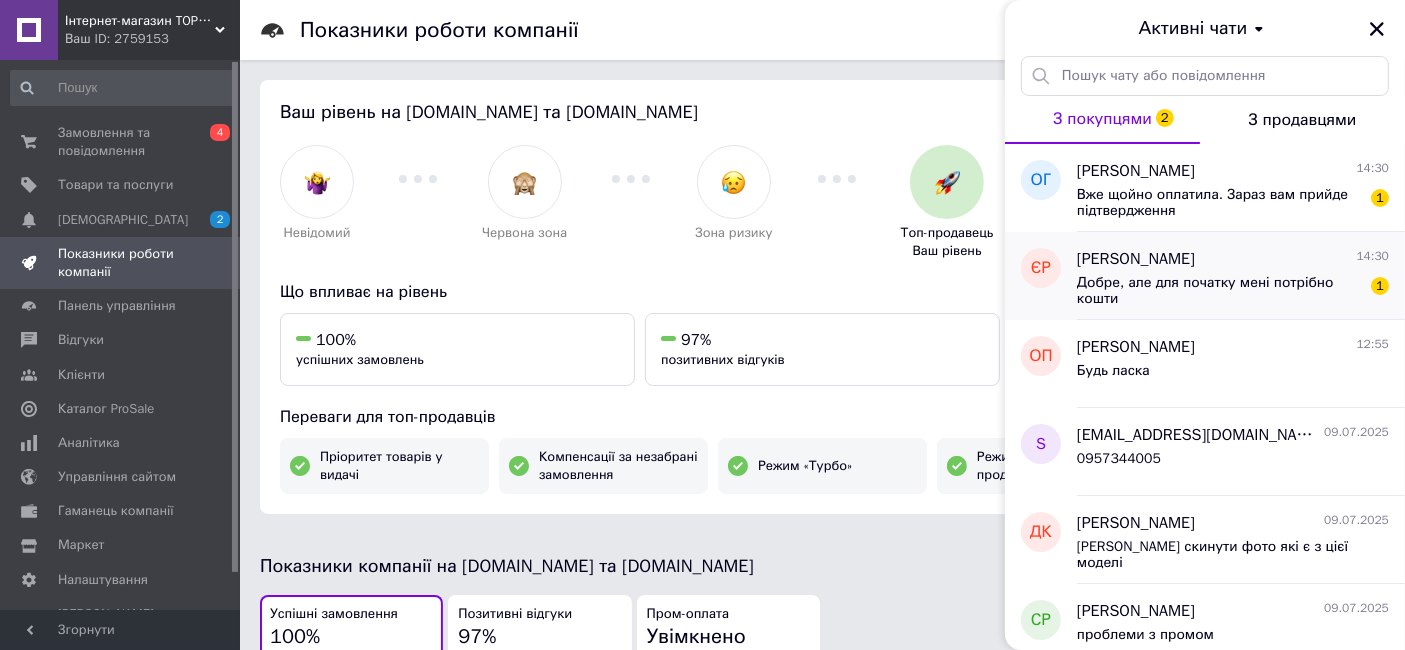 click on "Добре, але для початку мені потрібно кошти" at bounding box center [1219, 291] 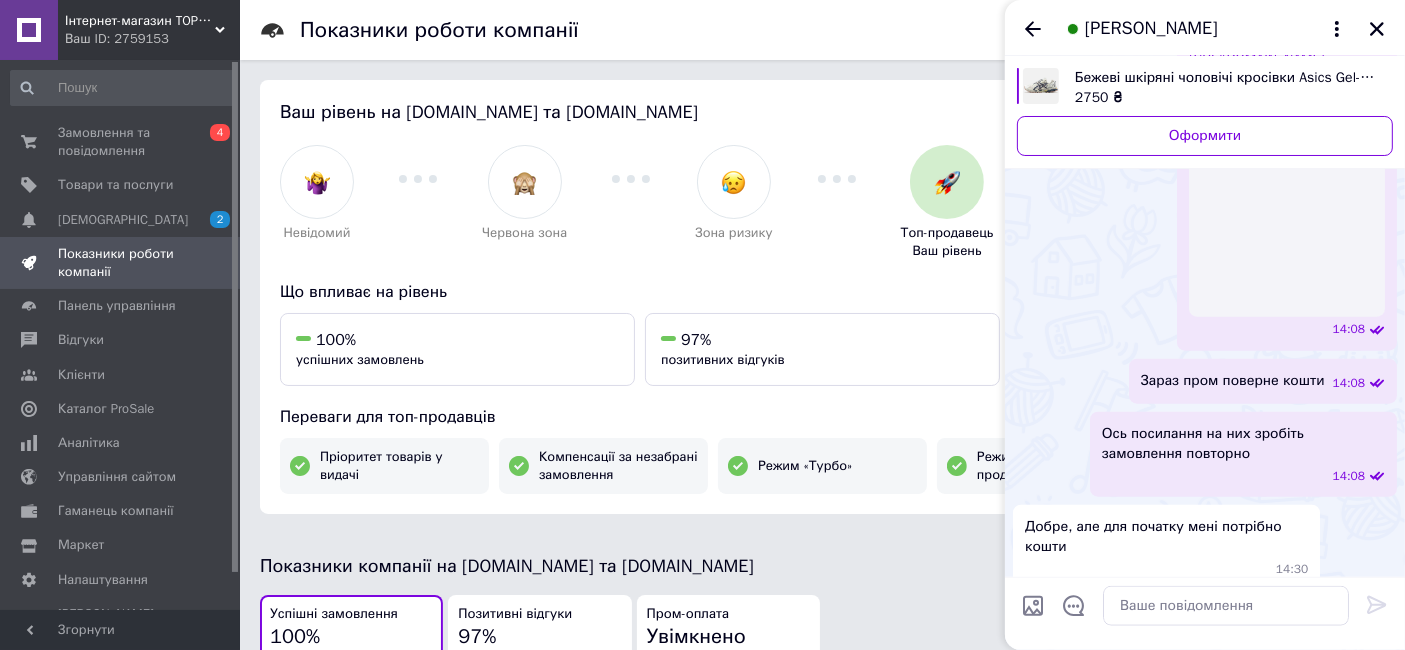 scroll, scrollTop: 2256, scrollLeft: 0, axis: vertical 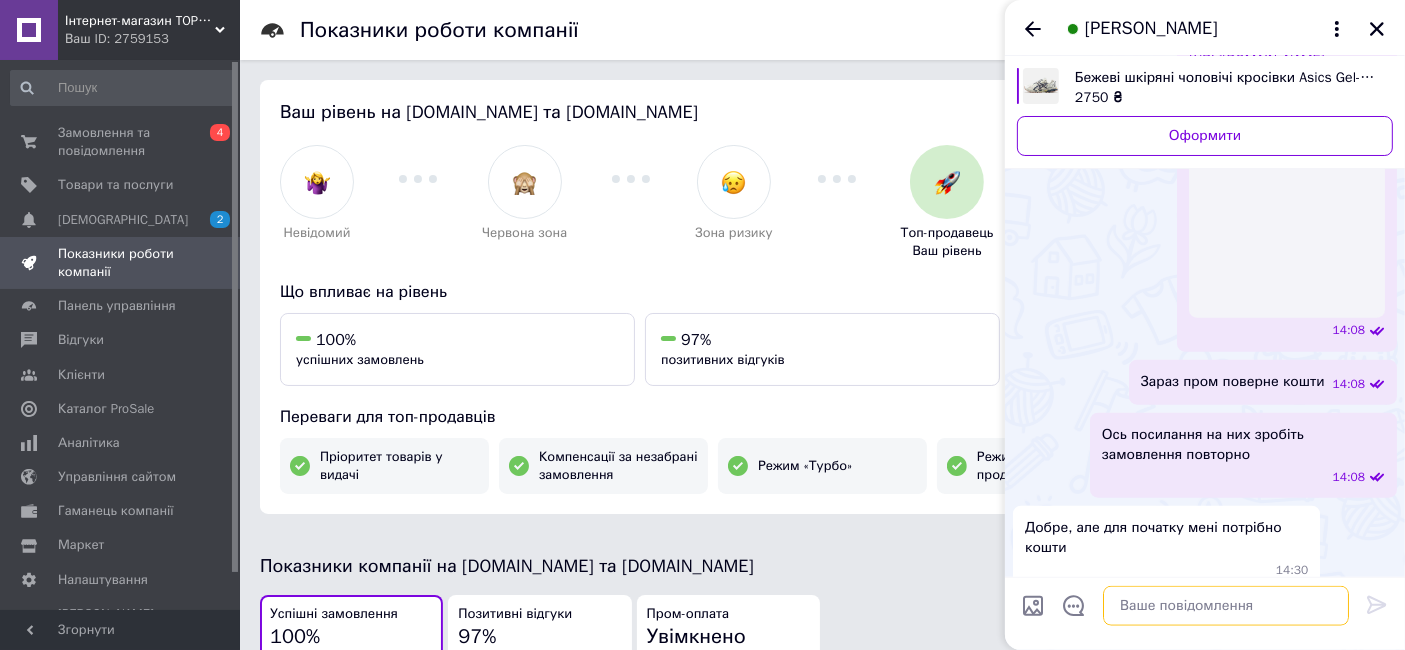 click at bounding box center [1226, 606] 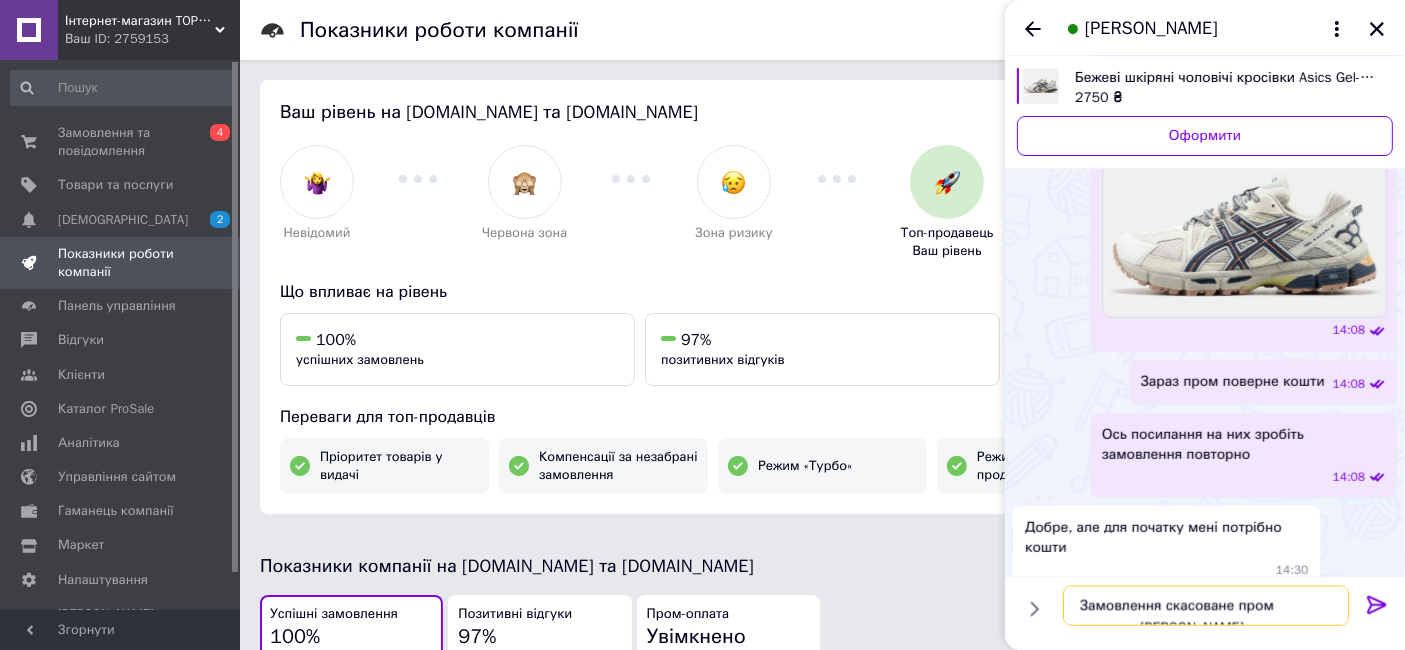 scroll, scrollTop: 2256, scrollLeft: 0, axis: vertical 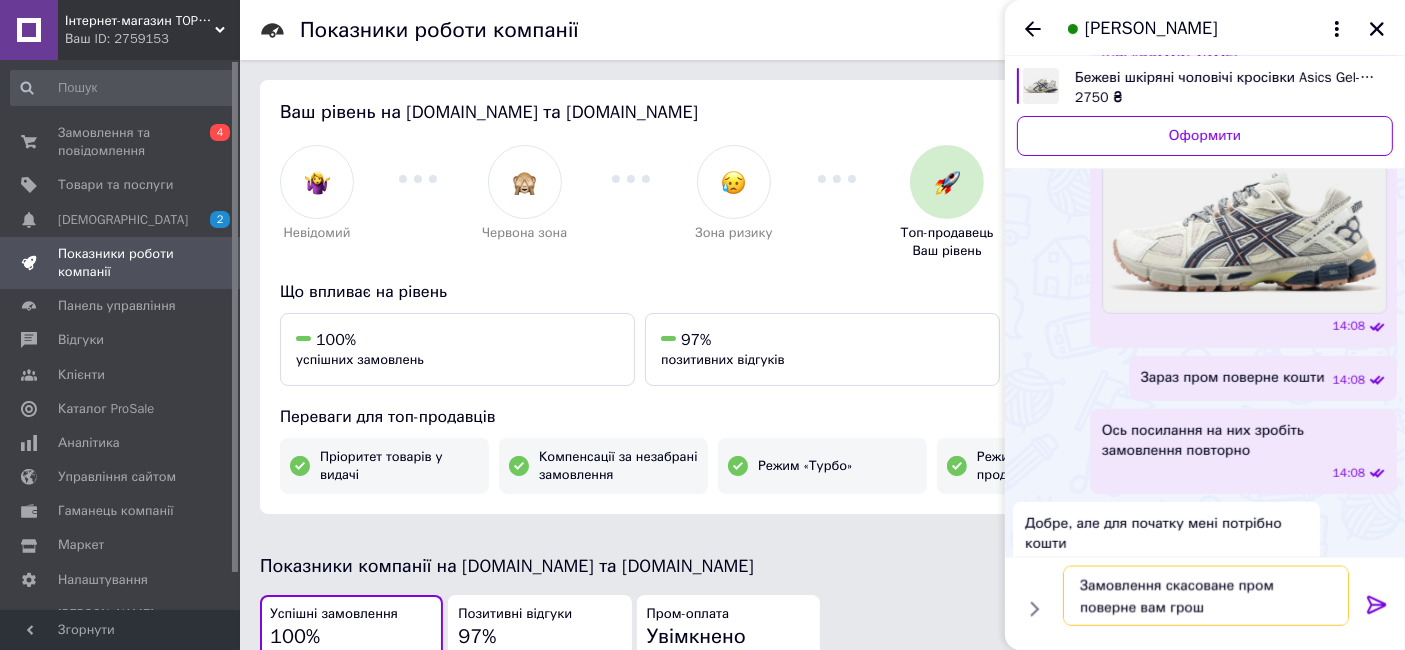 type on "Замовлення скасоване пром поверне вам гроші" 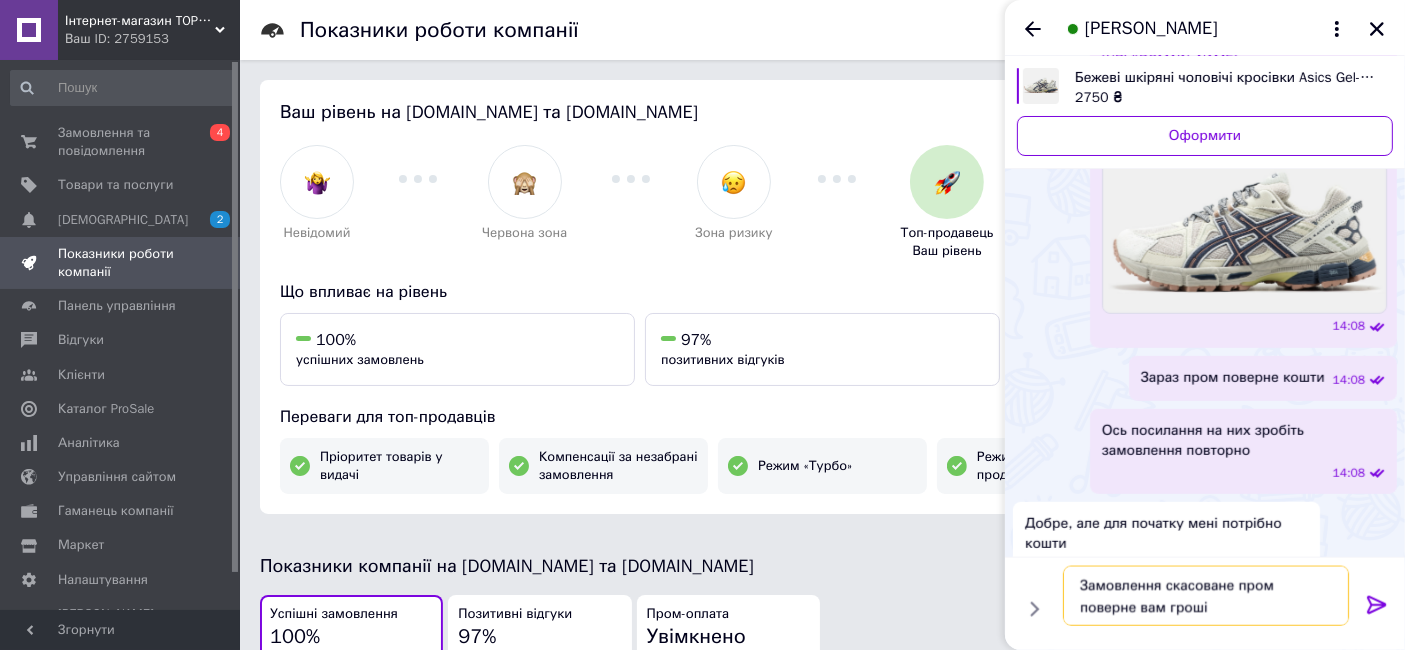 type 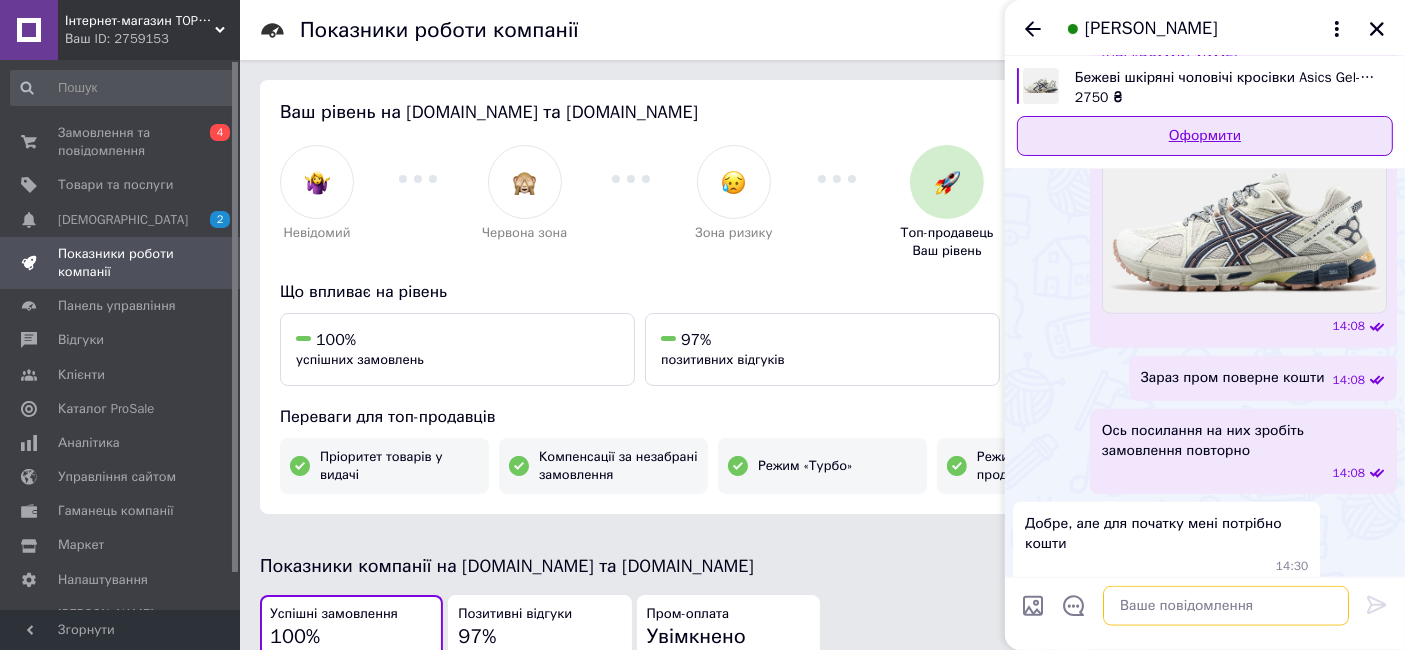 scroll, scrollTop: 2345, scrollLeft: 0, axis: vertical 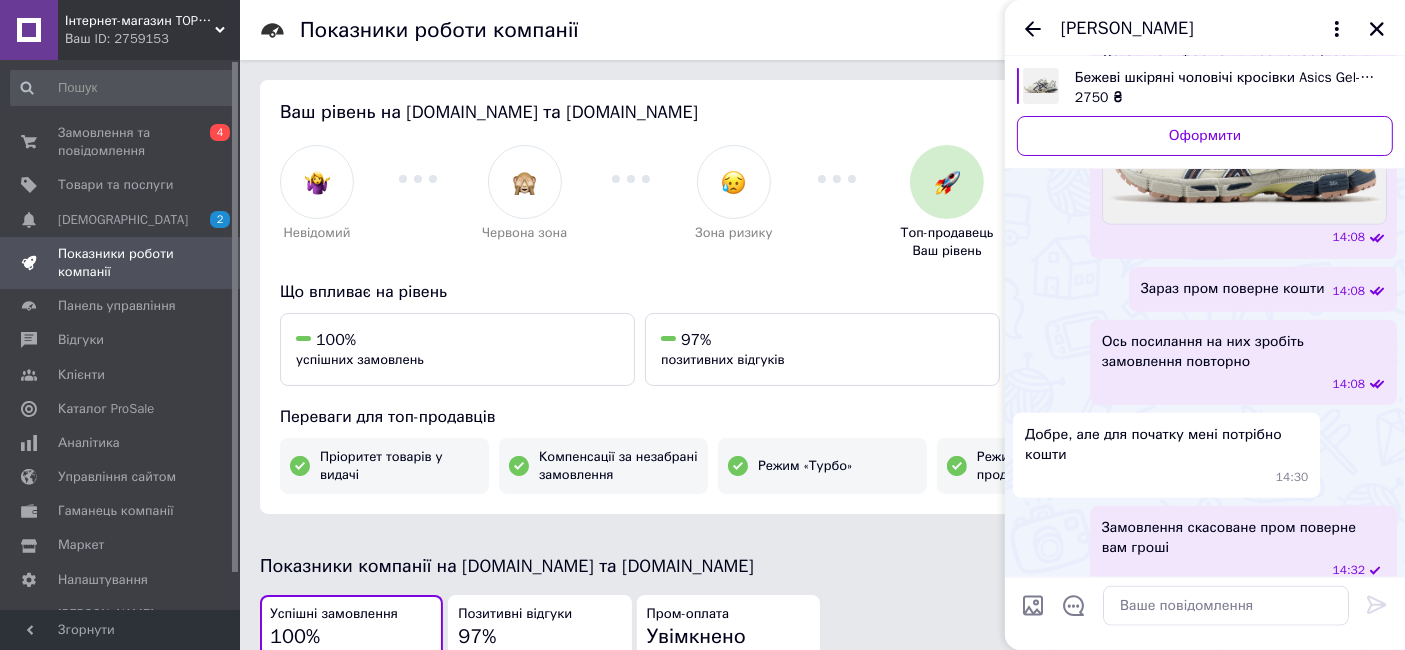 click 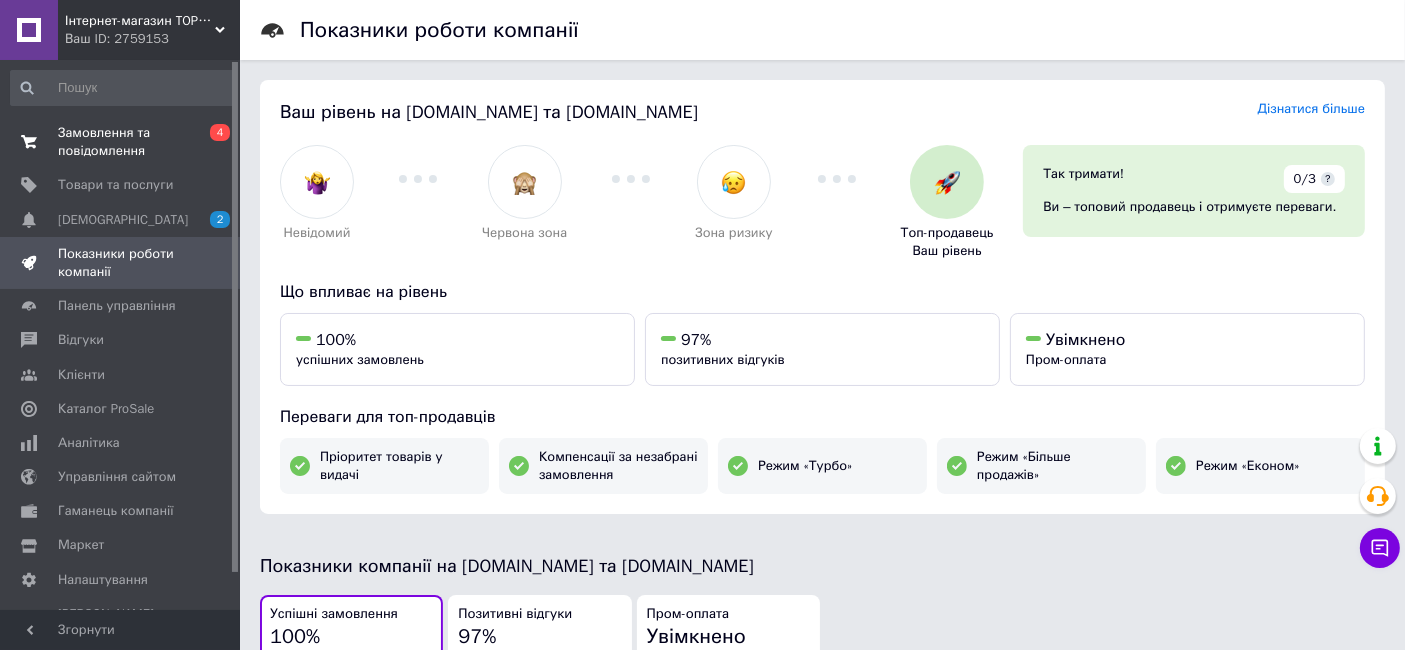 click on "Замовлення та повідомлення" at bounding box center (121, 142) 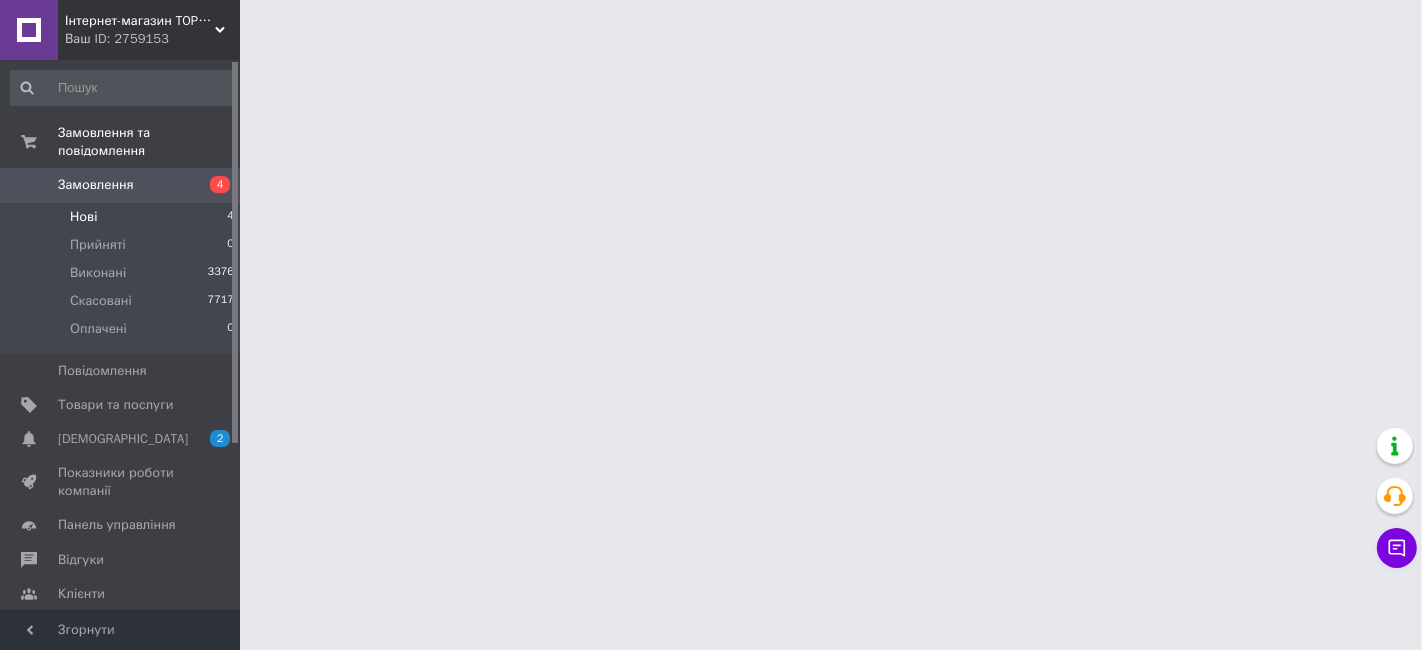 click on "Нові 4" at bounding box center [123, 217] 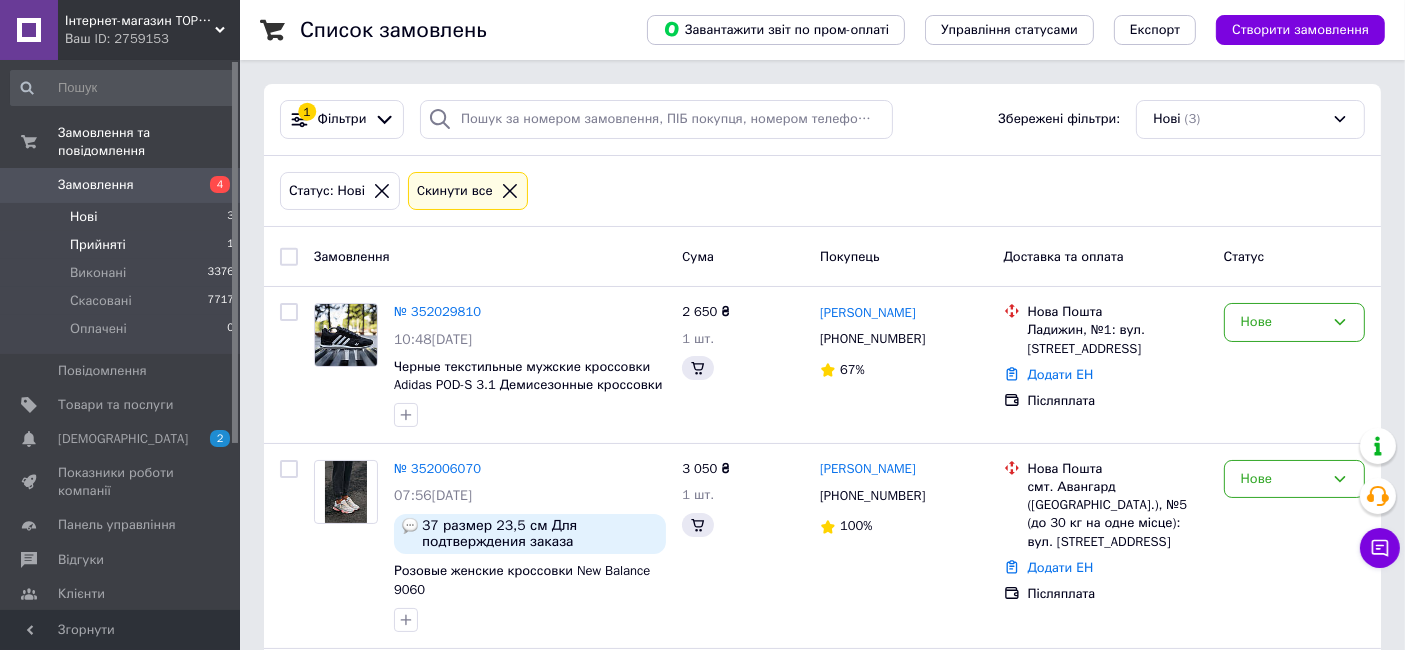click on "Прийняті" at bounding box center (98, 245) 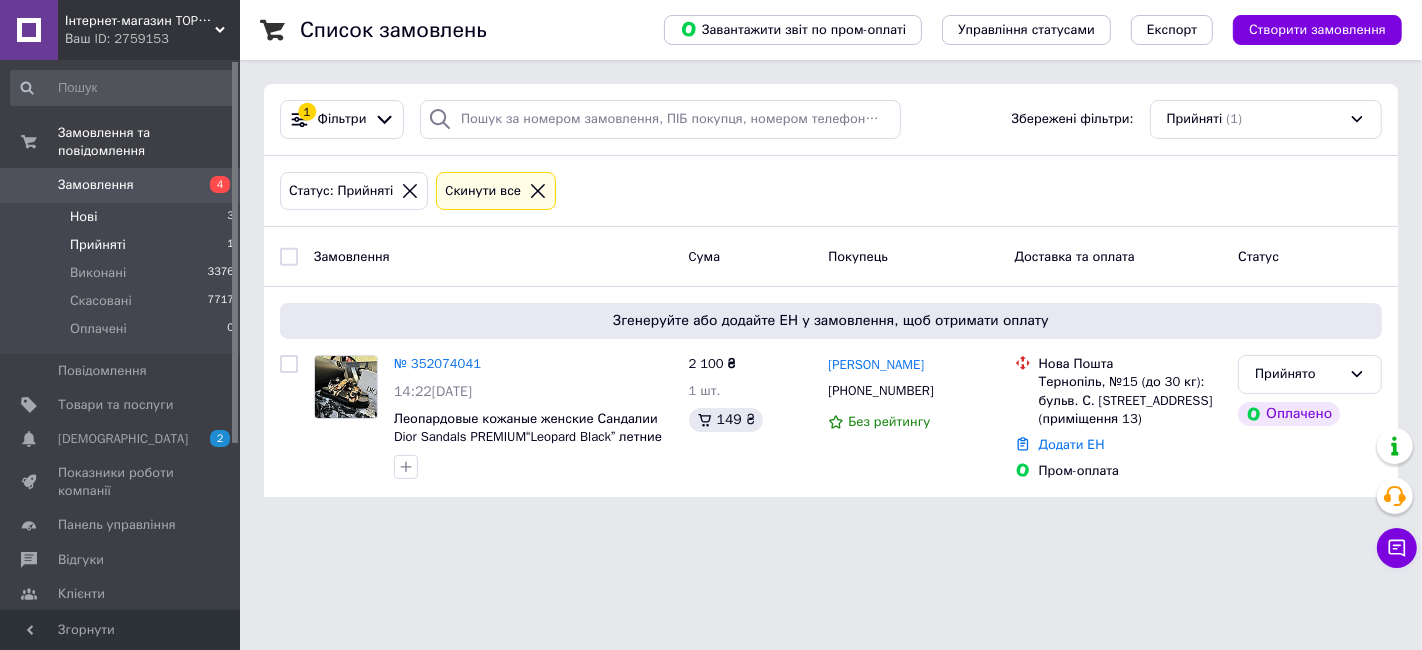 click on "Нові 3" at bounding box center [123, 217] 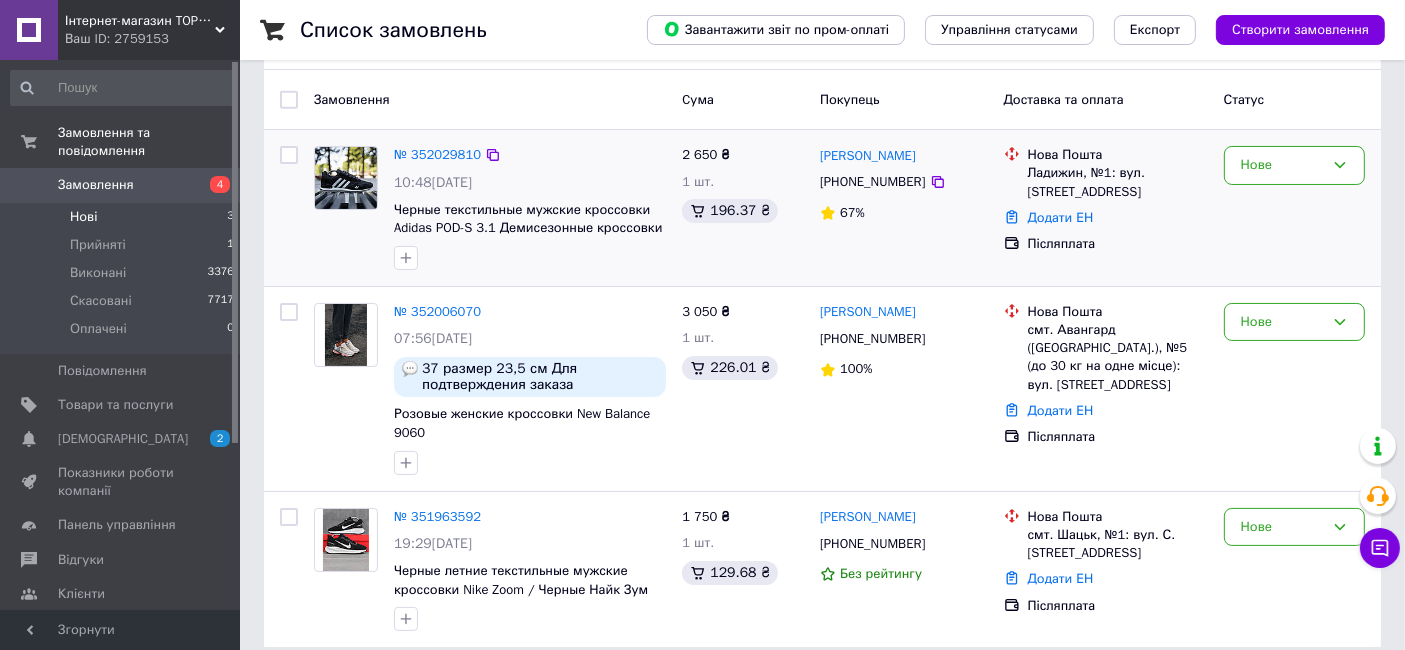 scroll, scrollTop: 177, scrollLeft: 0, axis: vertical 